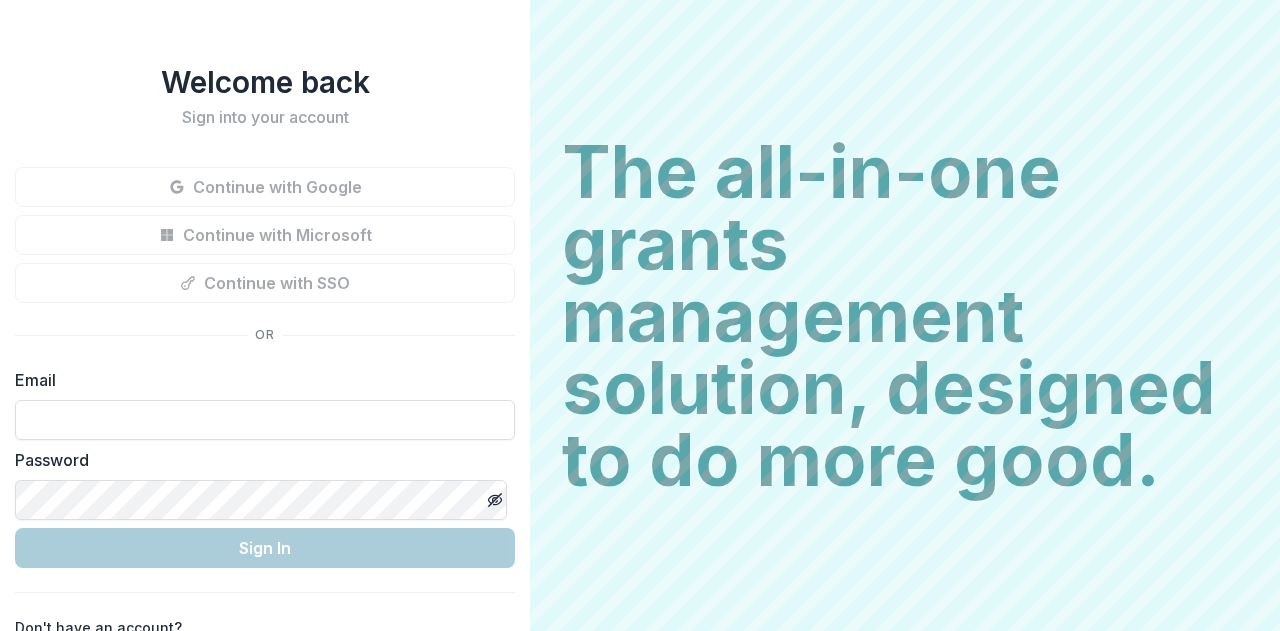 scroll, scrollTop: 0, scrollLeft: 0, axis: both 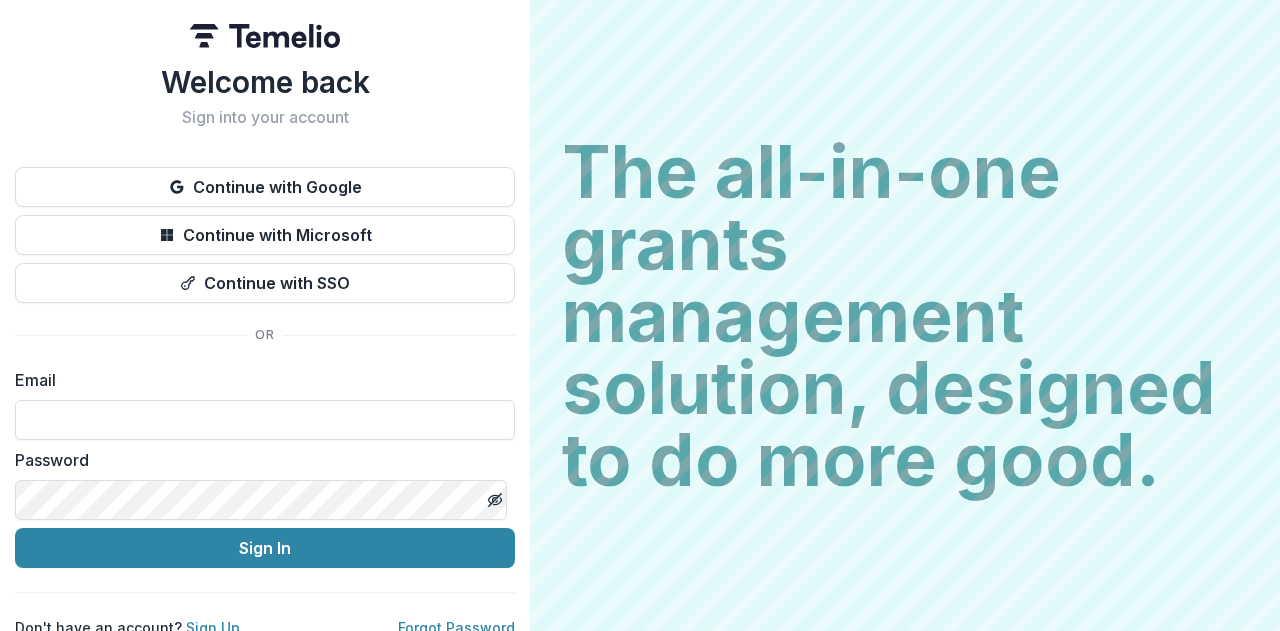 click at bounding box center [0, 631] 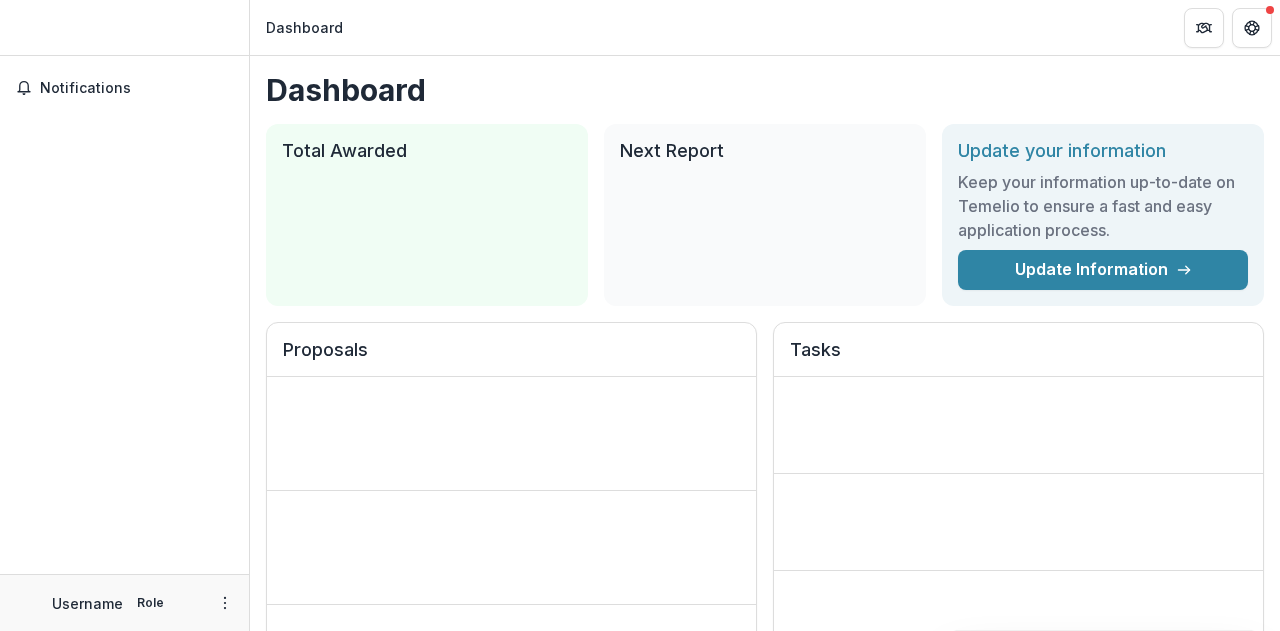 scroll, scrollTop: 0, scrollLeft: 0, axis: both 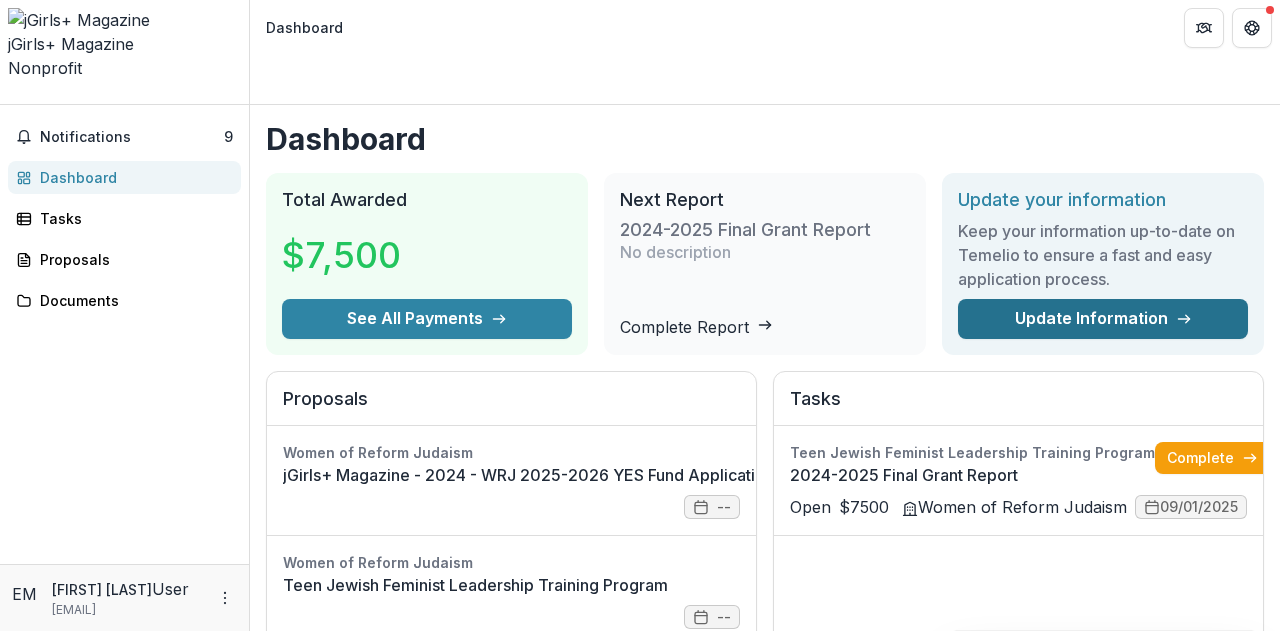 click on "Update Information" at bounding box center [1103, 319] 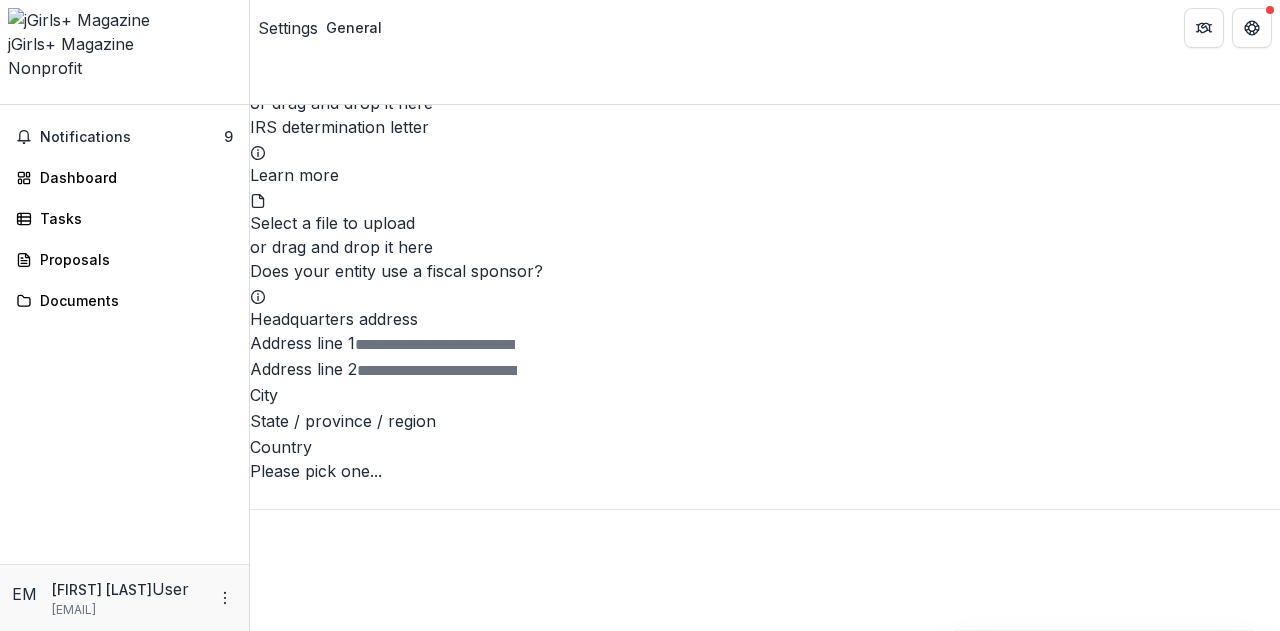 scroll, scrollTop: 449, scrollLeft: 0, axis: vertical 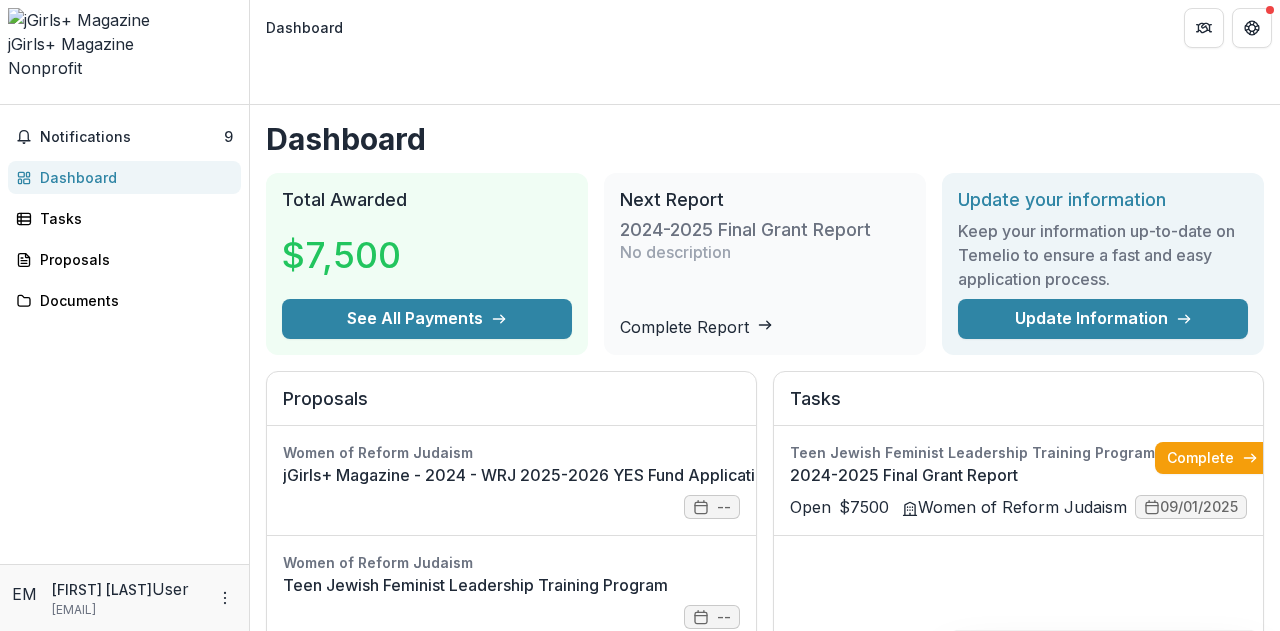 click on "Complete Report" at bounding box center [696, 327] 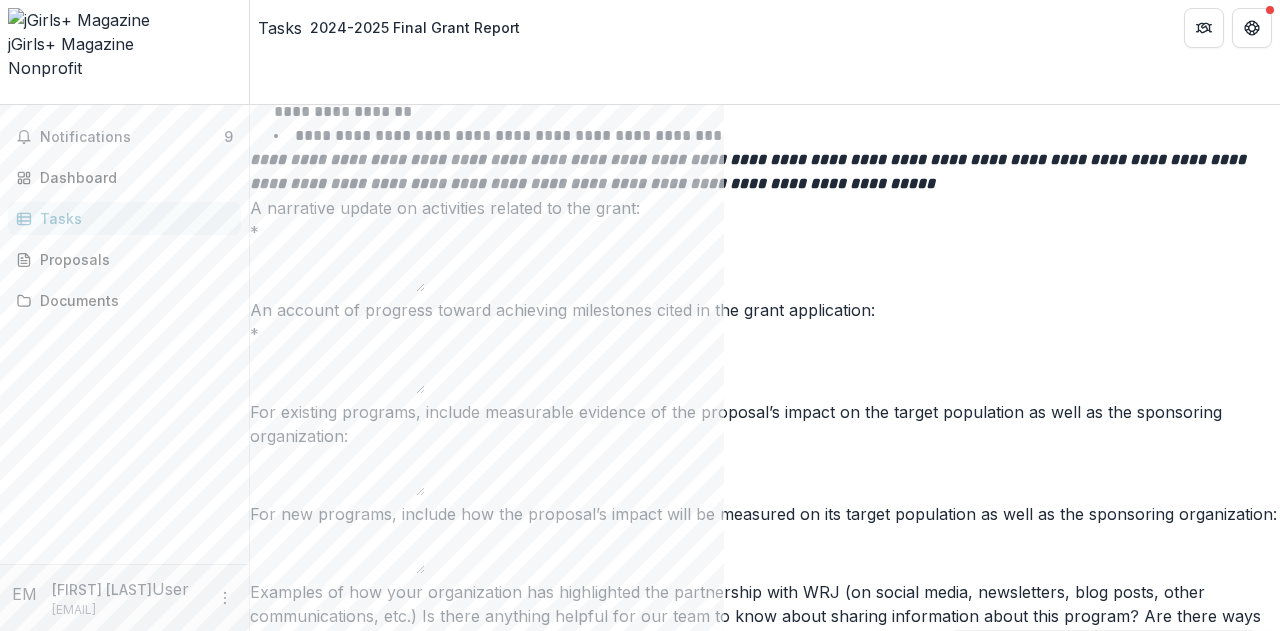 scroll, scrollTop: 682, scrollLeft: 0, axis: vertical 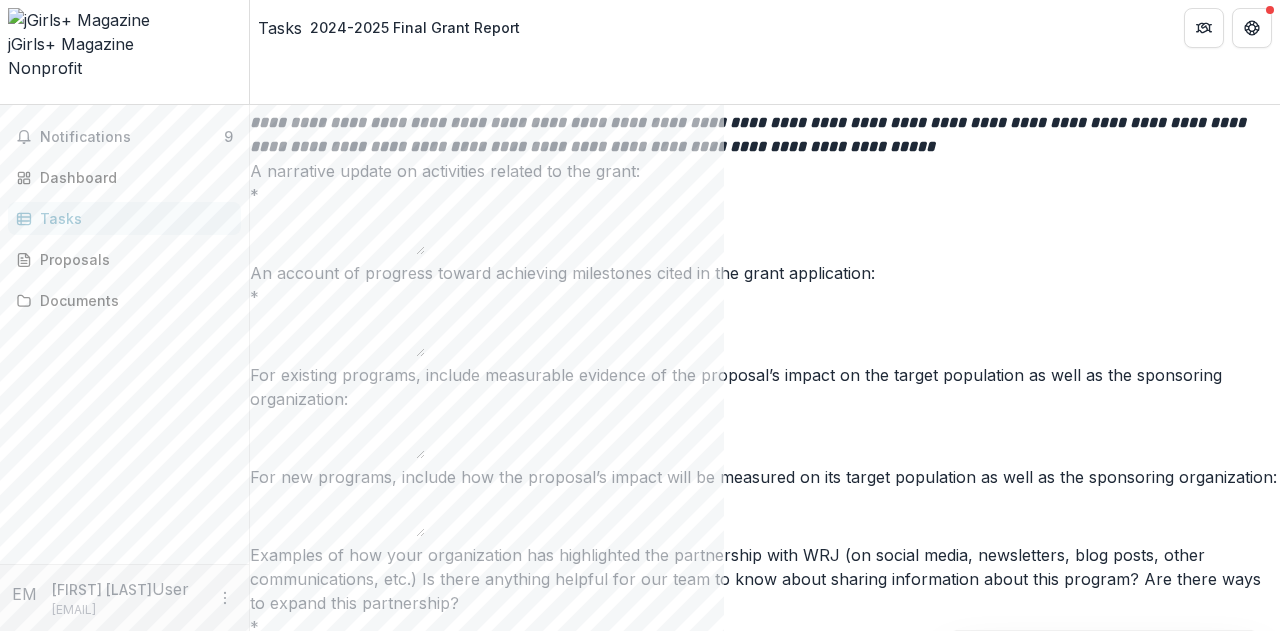 click on "A narrative update on activities related to the grant:  *" at bounding box center [337, 231] 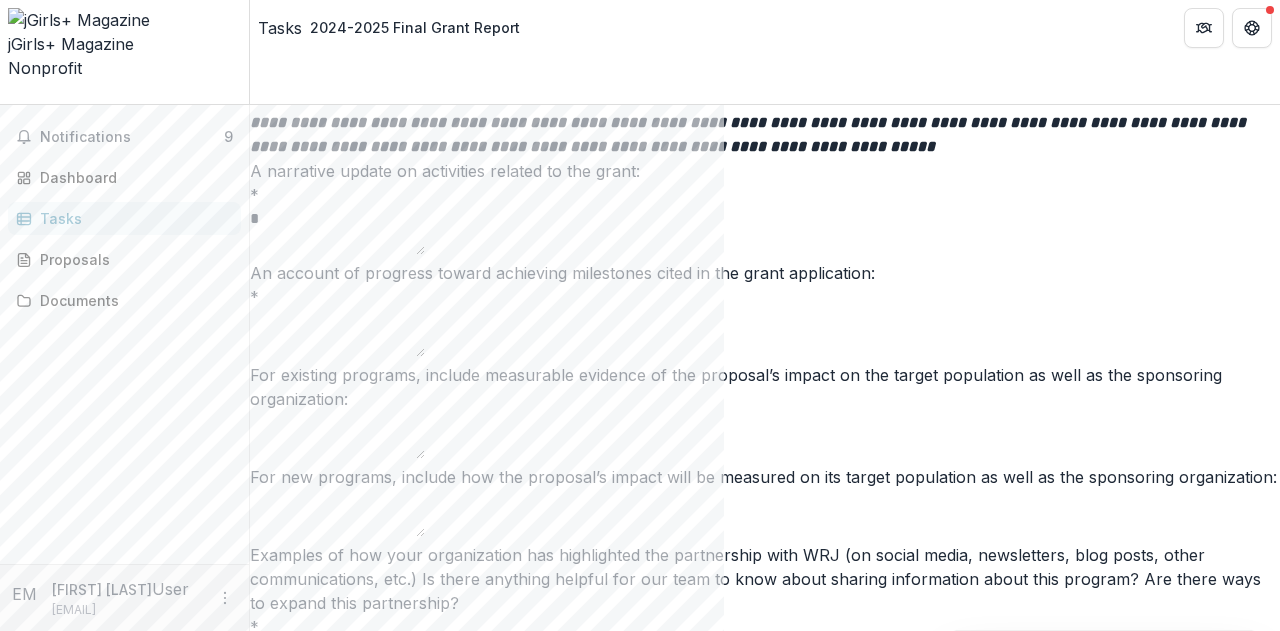 type on "*" 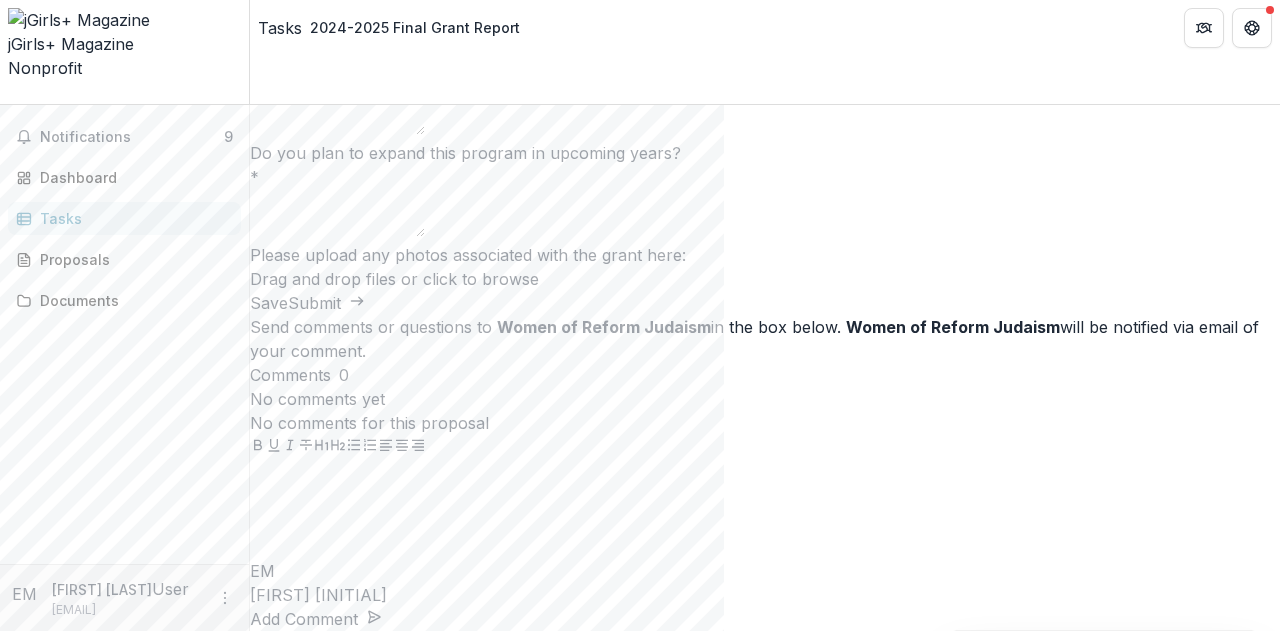 scroll, scrollTop: 1677, scrollLeft: 0, axis: vertical 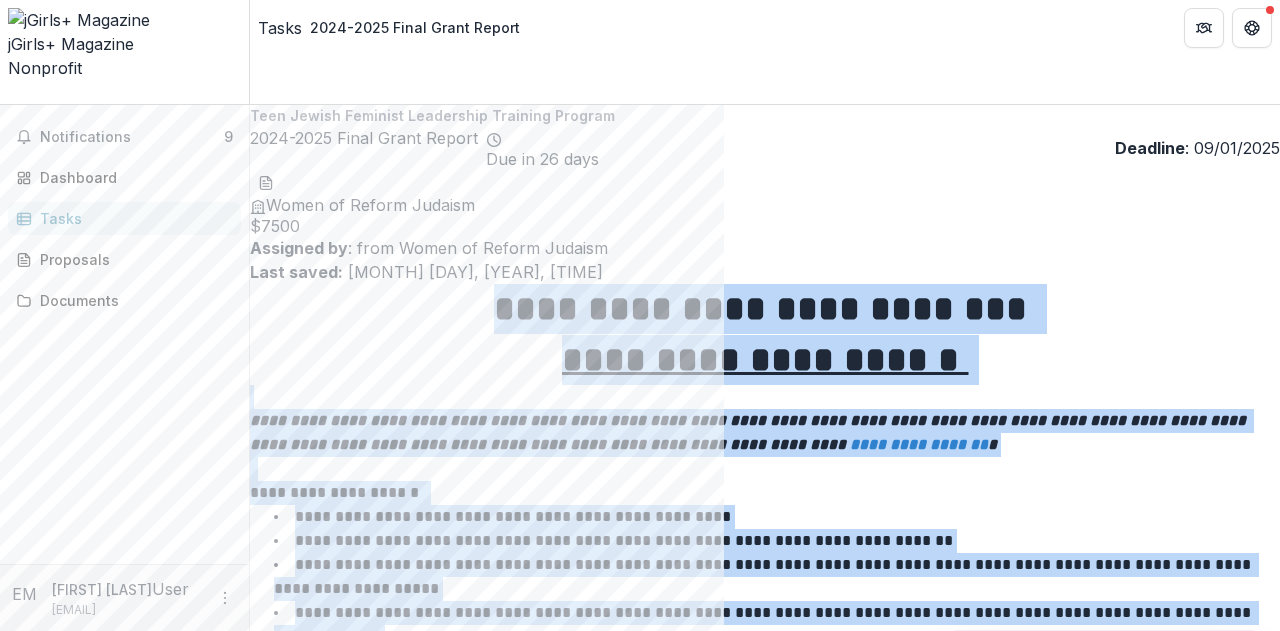 drag, startPoint x: 791, startPoint y: 397, endPoint x: 336, endPoint y: 253, distance: 477.24313 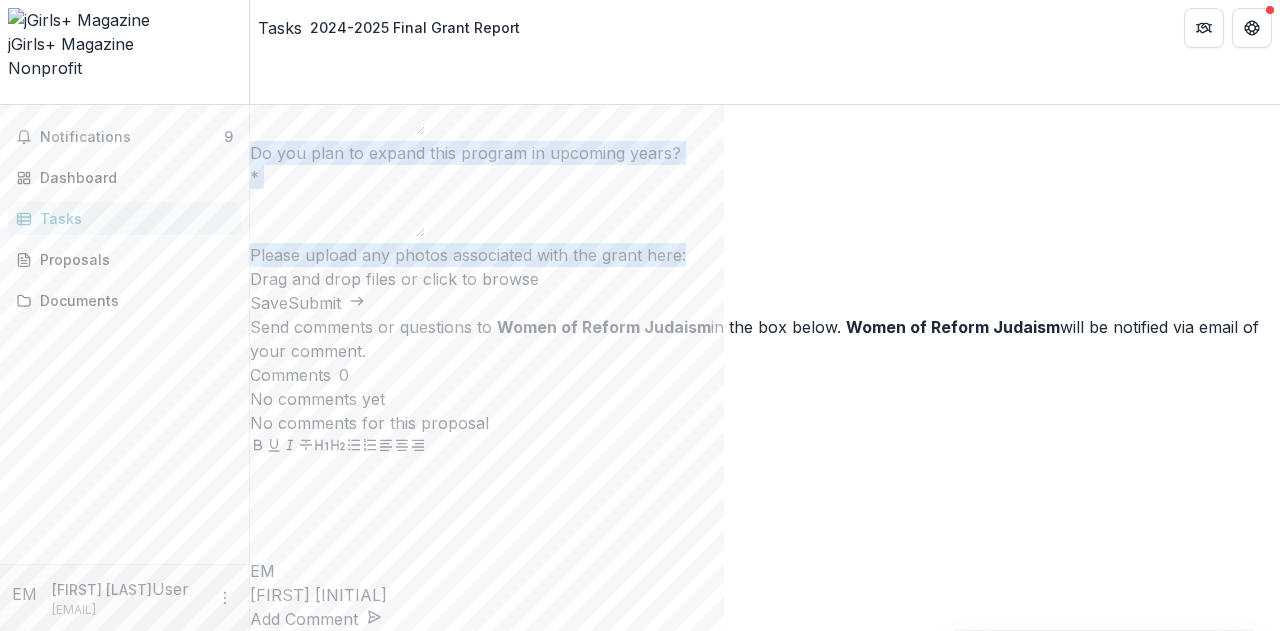 scroll, scrollTop: 1677, scrollLeft: 0, axis: vertical 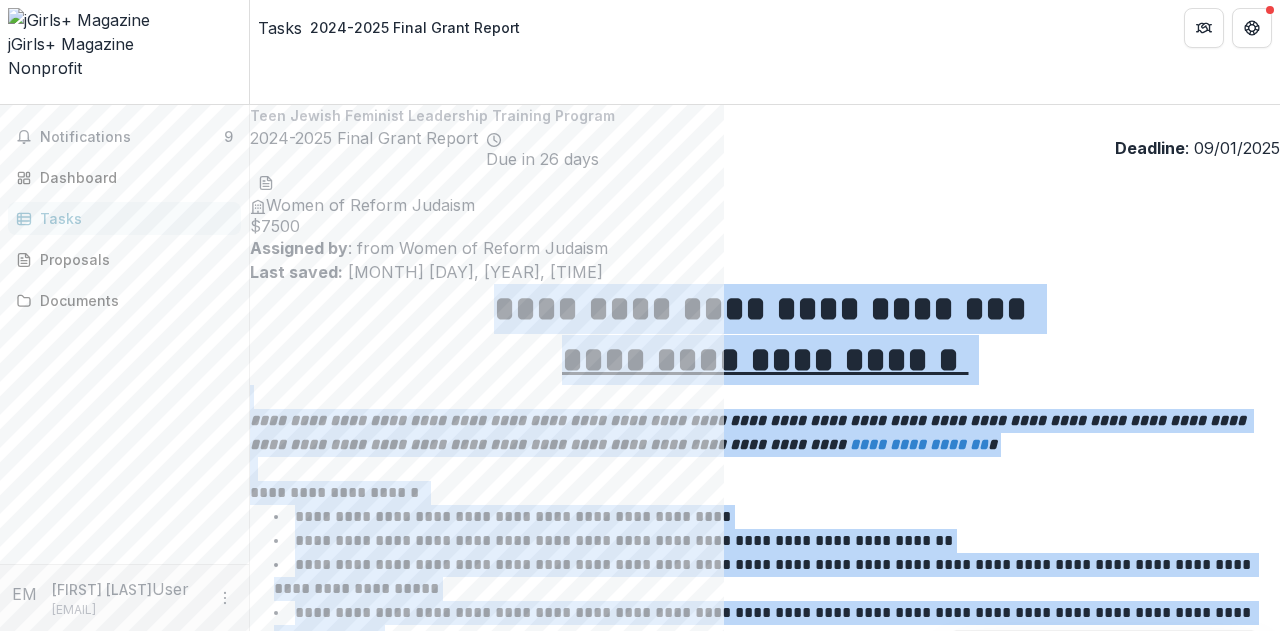click on "**********" at bounding box center (624, 540) 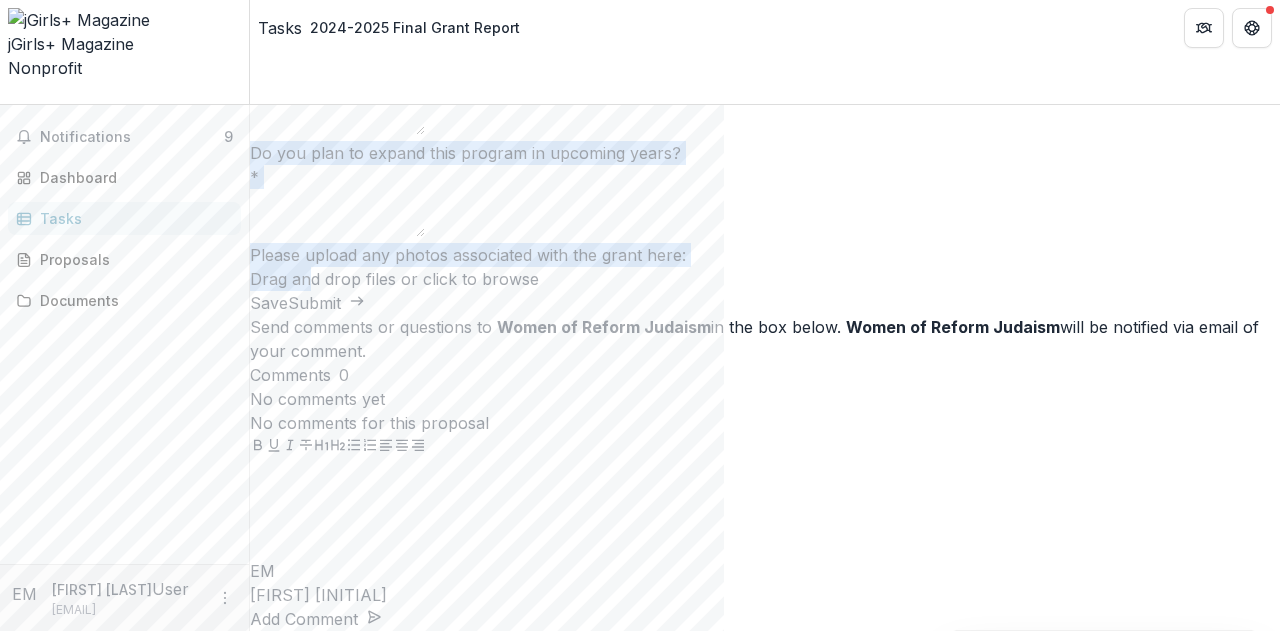 scroll, scrollTop: 1677, scrollLeft: 0, axis: vertical 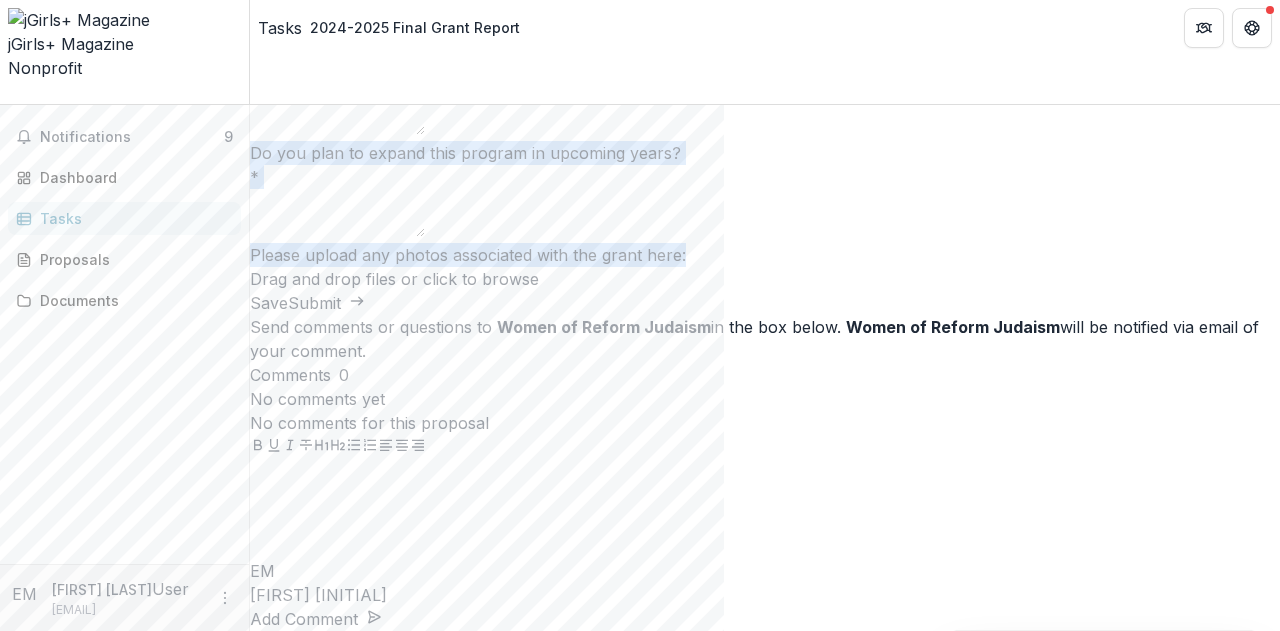 drag, startPoint x: 346, startPoint y: 247, endPoint x: 772, endPoint y: 405, distance: 454.3567 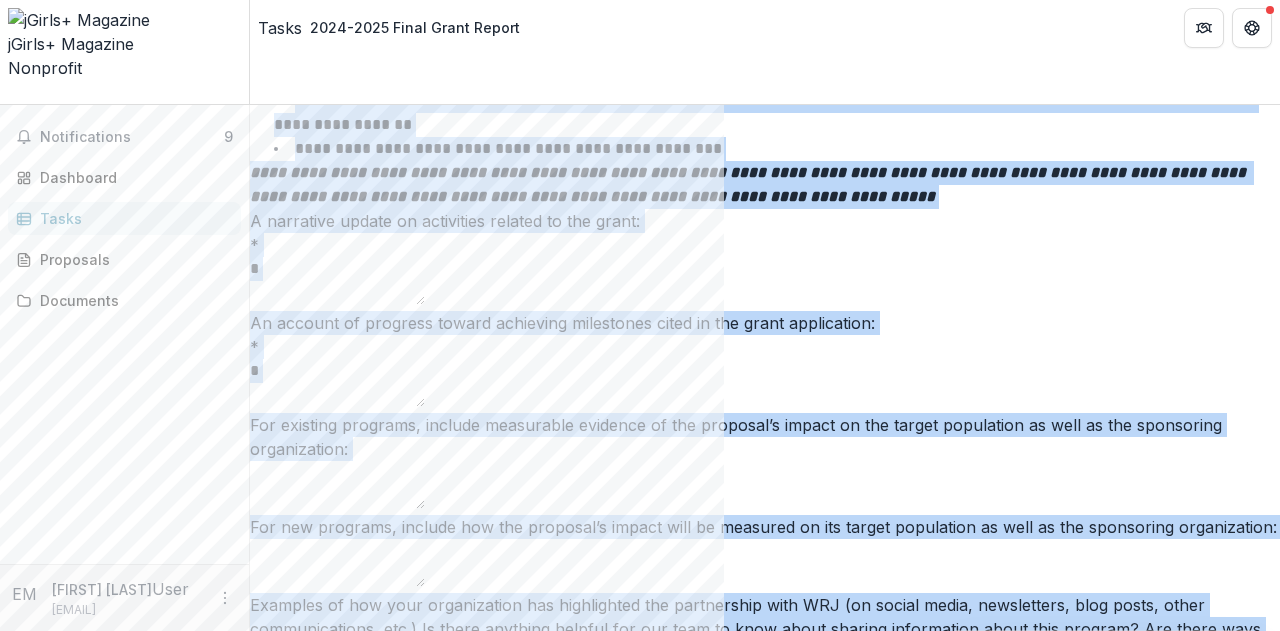 scroll, scrollTop: 645, scrollLeft: 0, axis: vertical 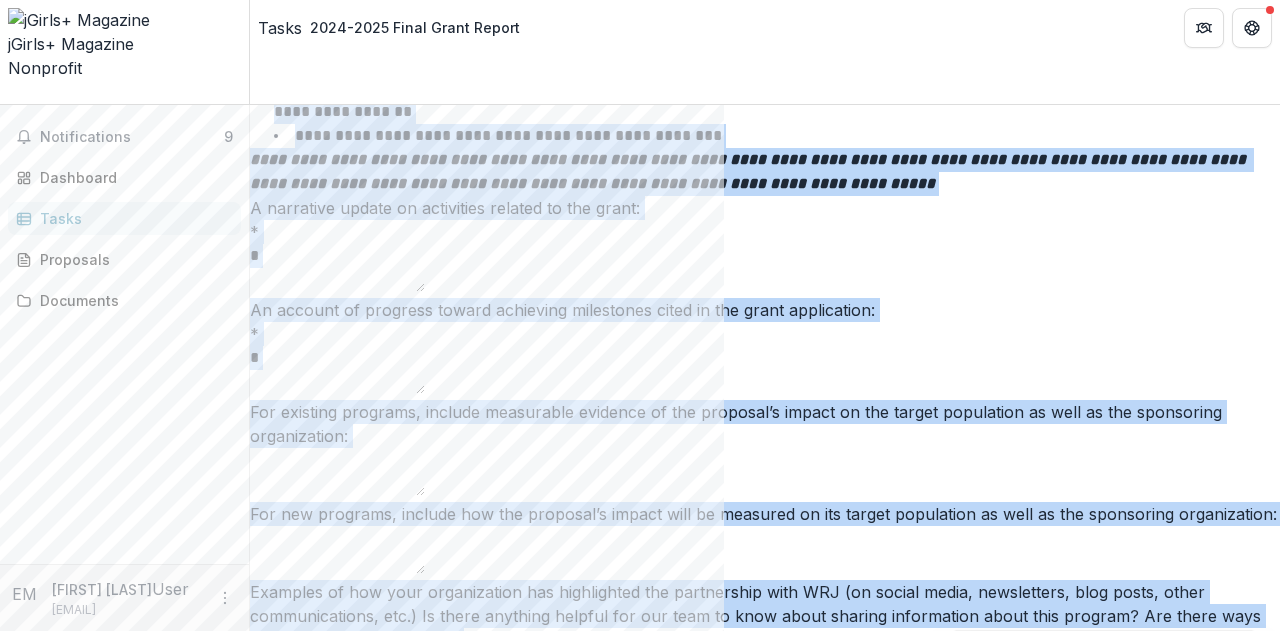 click on "**********" at bounding box center (765, 172) 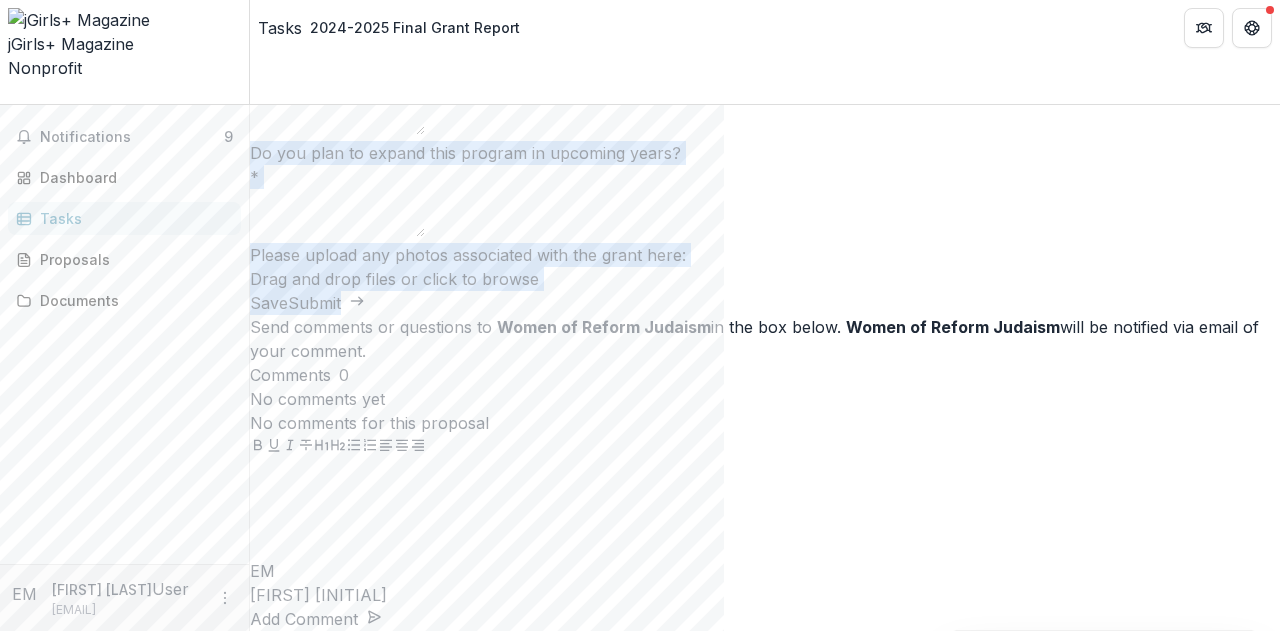 scroll, scrollTop: 1677, scrollLeft: 0, axis: vertical 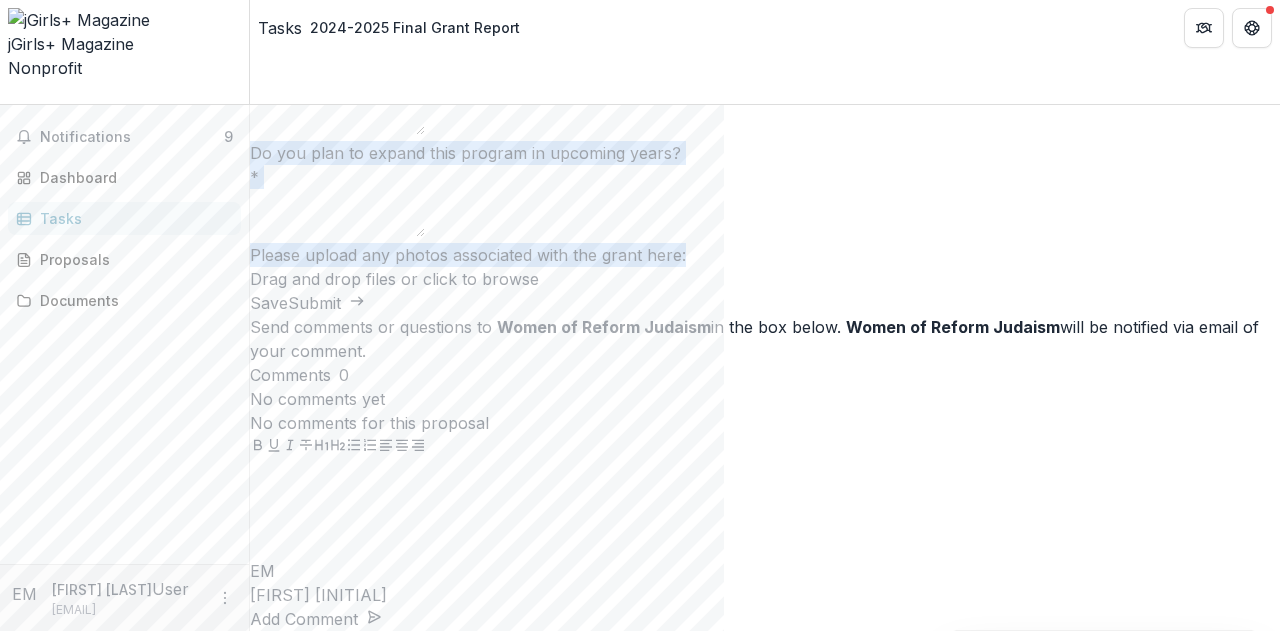 drag, startPoint x: 297, startPoint y: 254, endPoint x: 815, endPoint y: 410, distance: 540.9806 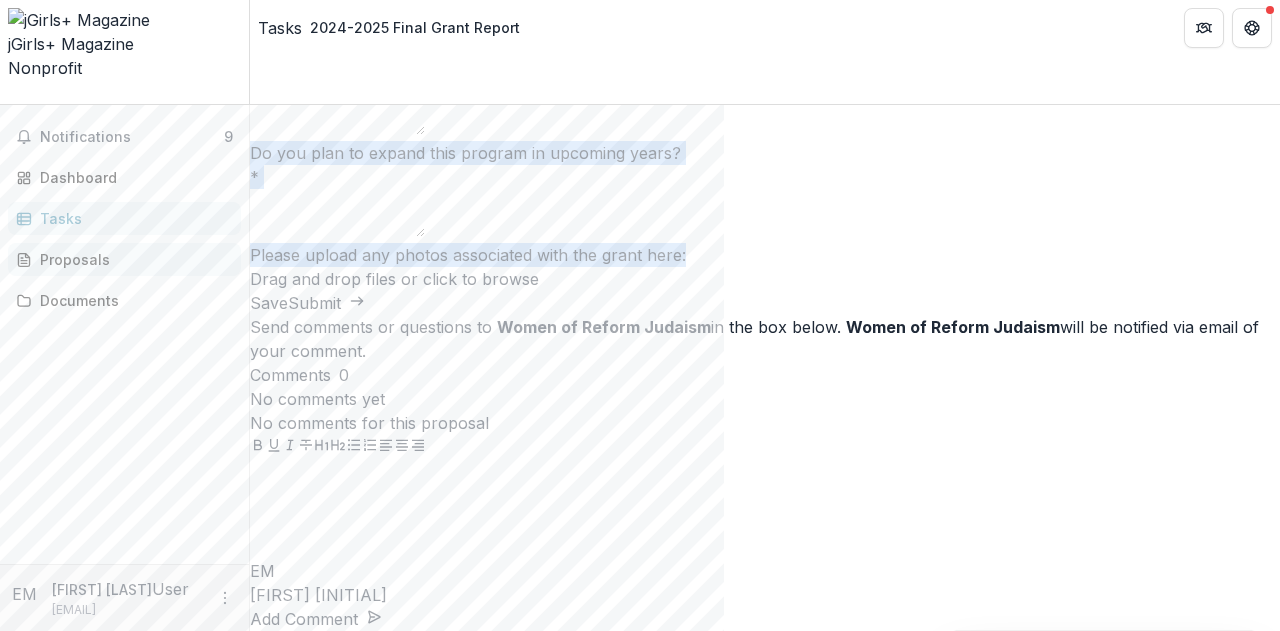 click on "Proposals" at bounding box center (132, 259) 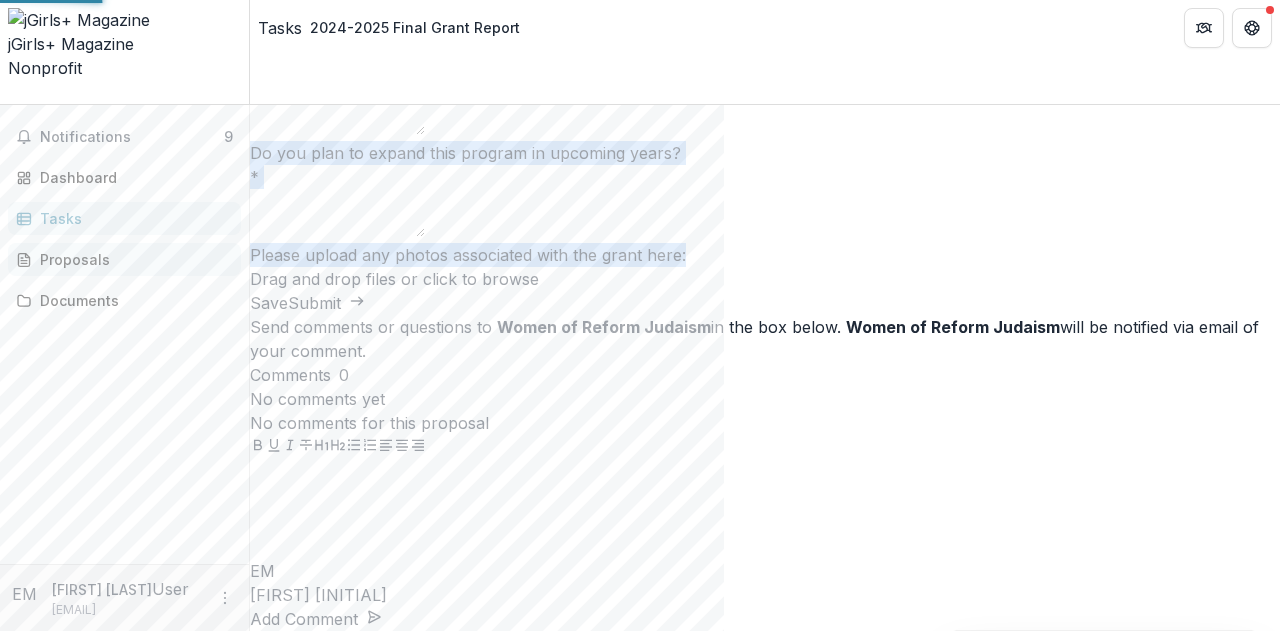 scroll, scrollTop: 0, scrollLeft: 0, axis: both 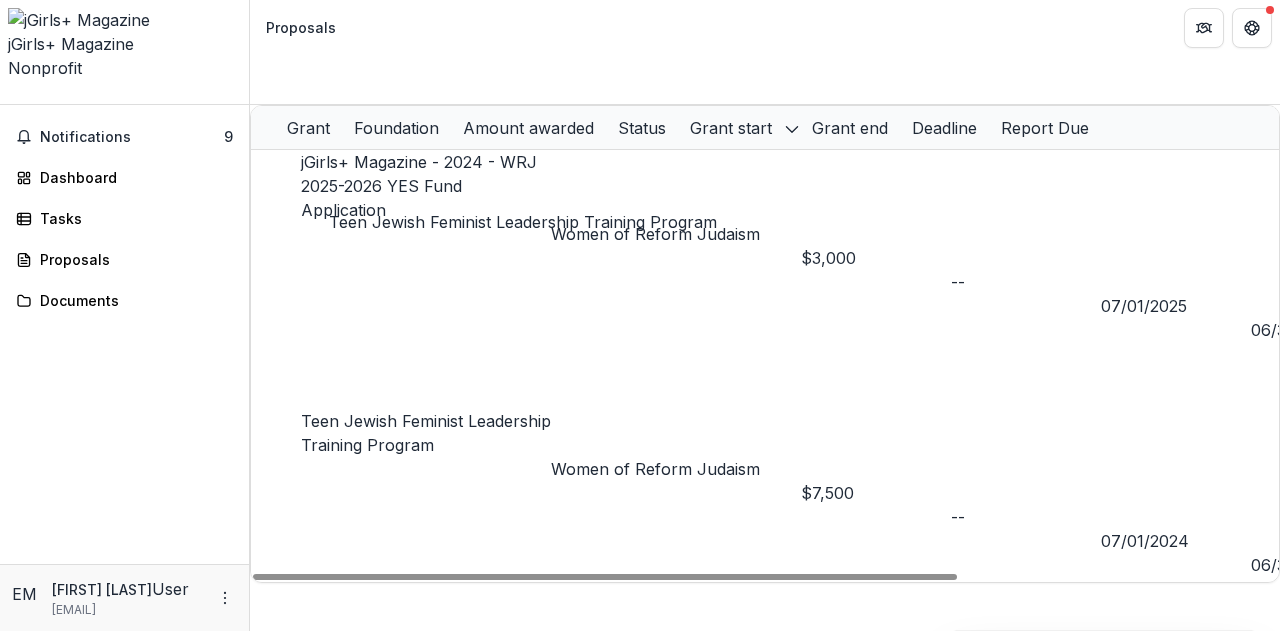 click on "Teen Jewish Feminist Leadership Training Program" at bounding box center (426, 433) 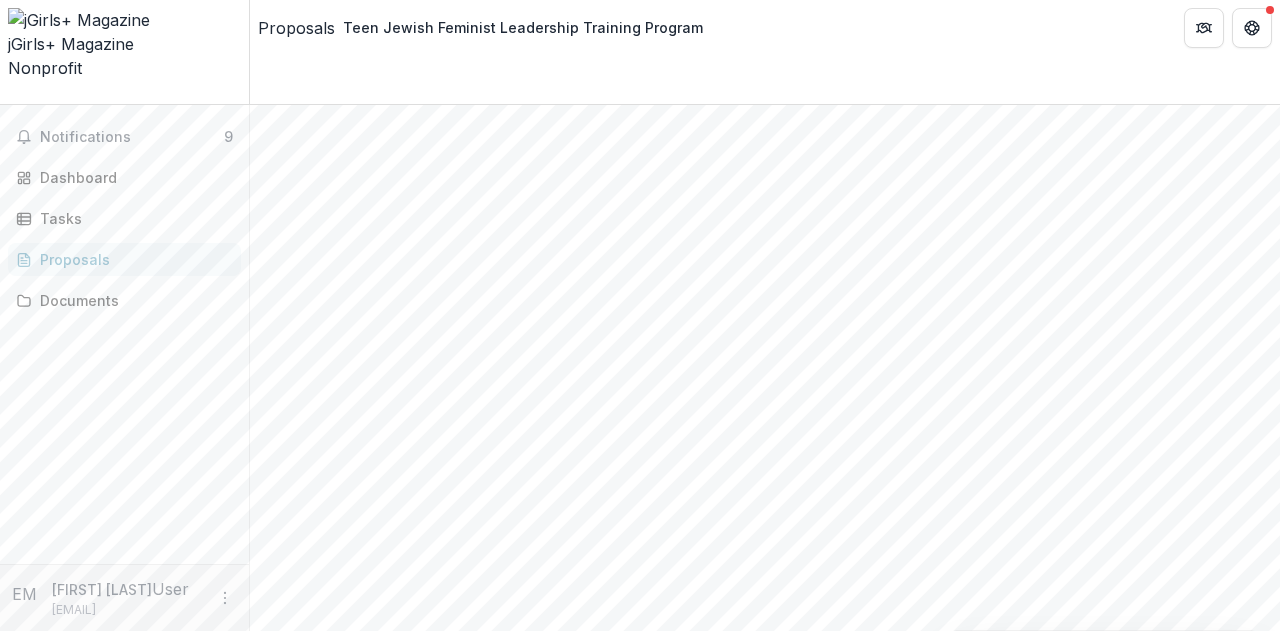 scroll, scrollTop: 0, scrollLeft: 0, axis: both 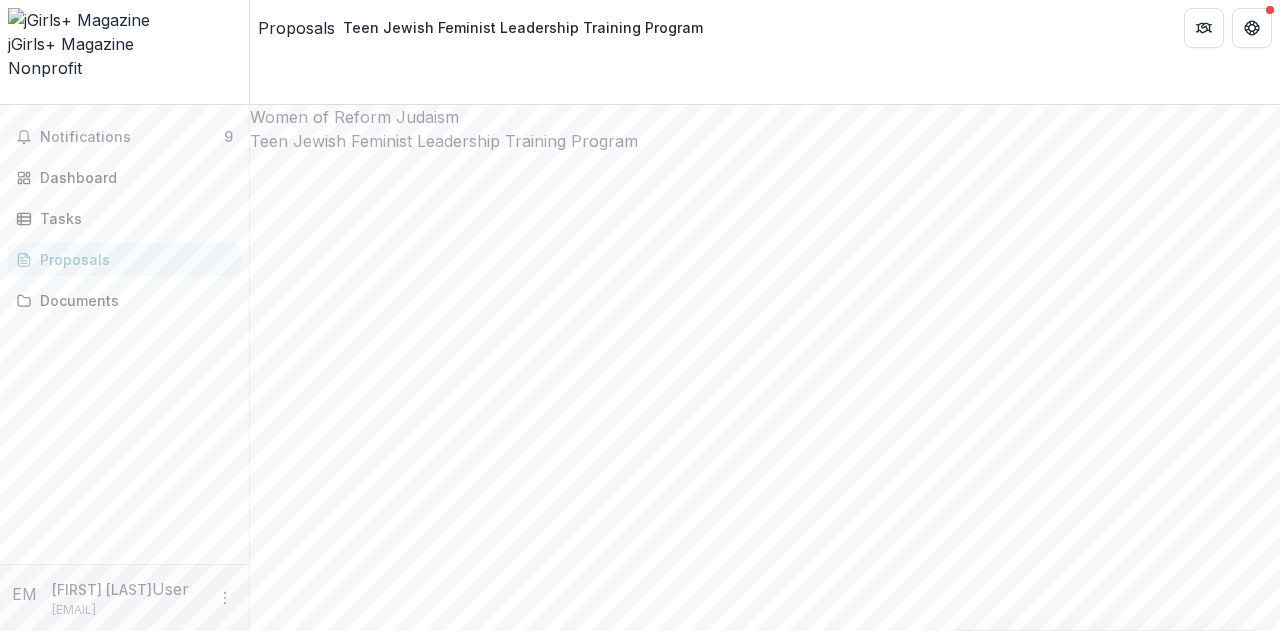 click on "Teen Jewish Feminist Leadership Training Program" at bounding box center (346, 3361) 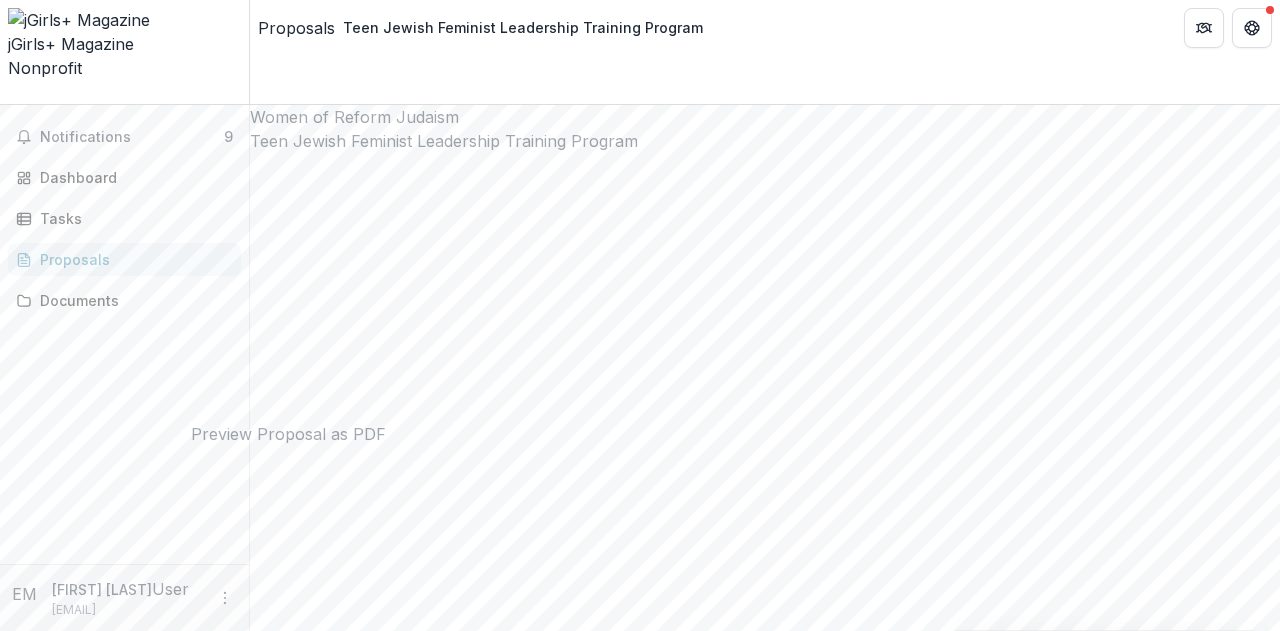 click 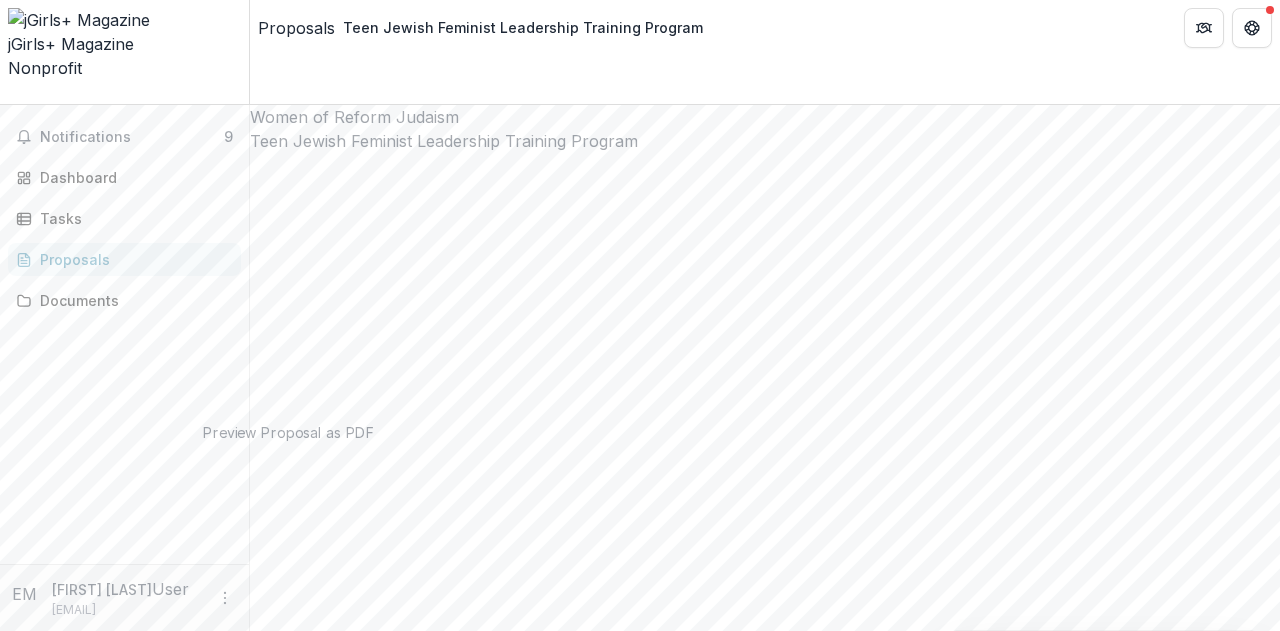 click at bounding box center [0, 649] 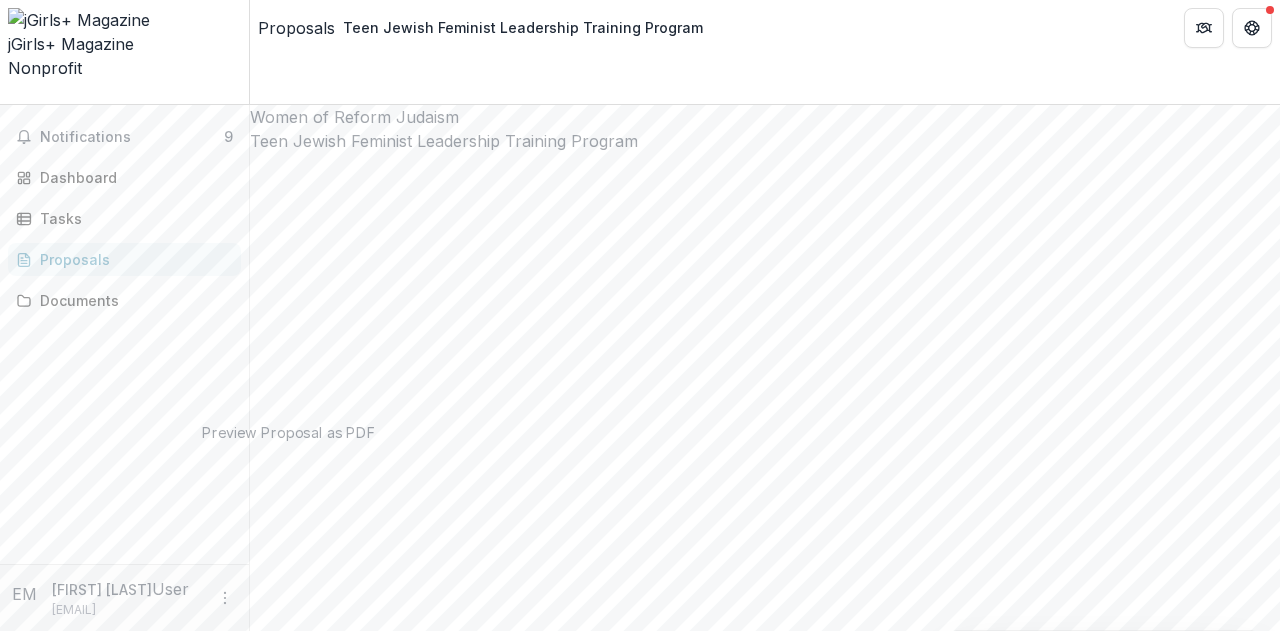click on "Teen Jewish Feminist Leadership Training Program" at bounding box center (346, 3361) 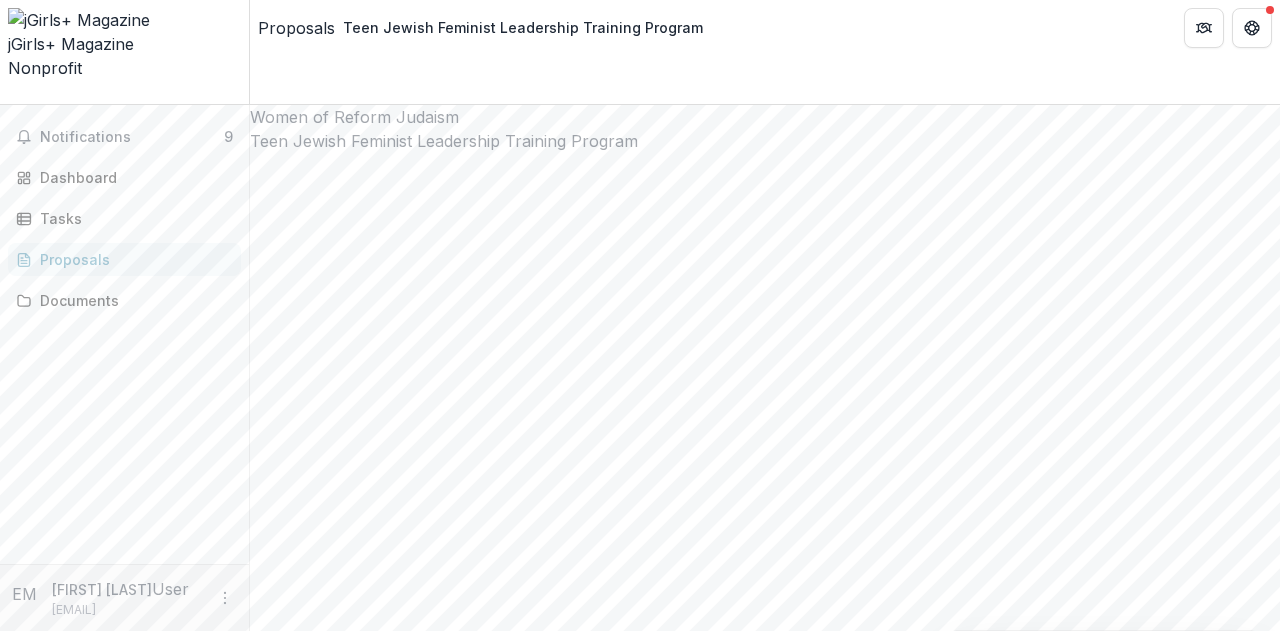 click on "WRJ 2024-2025 Grant Agreement" at bounding box center [710, 3361] 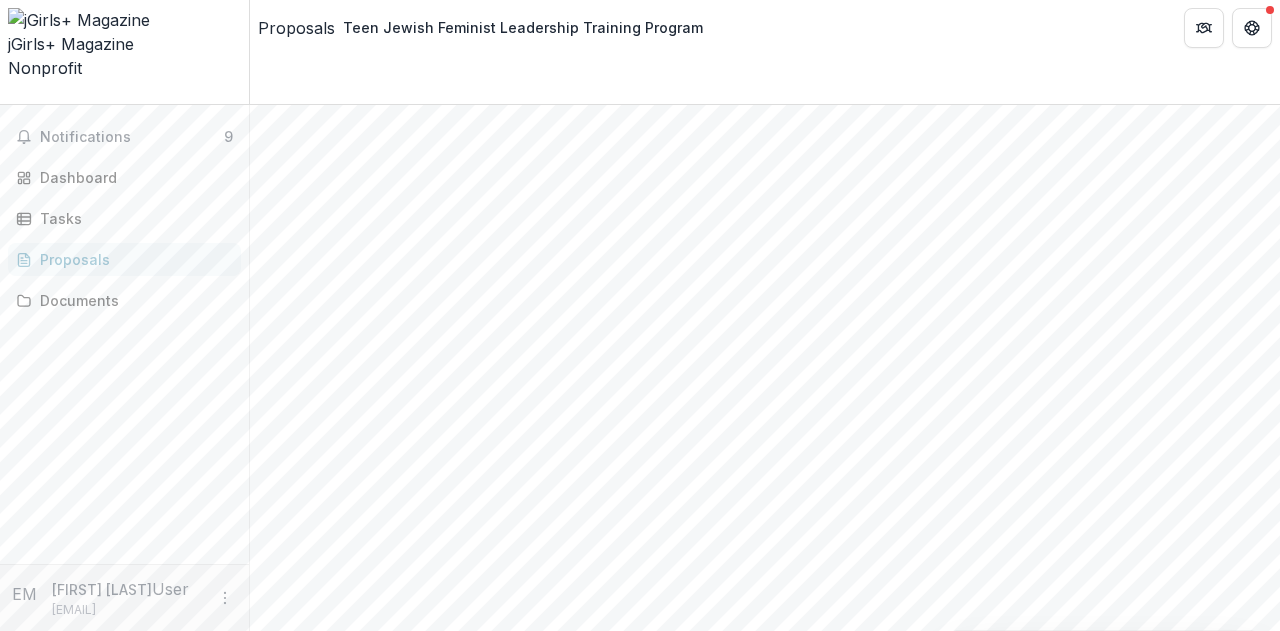 scroll, scrollTop: 0, scrollLeft: 0, axis: both 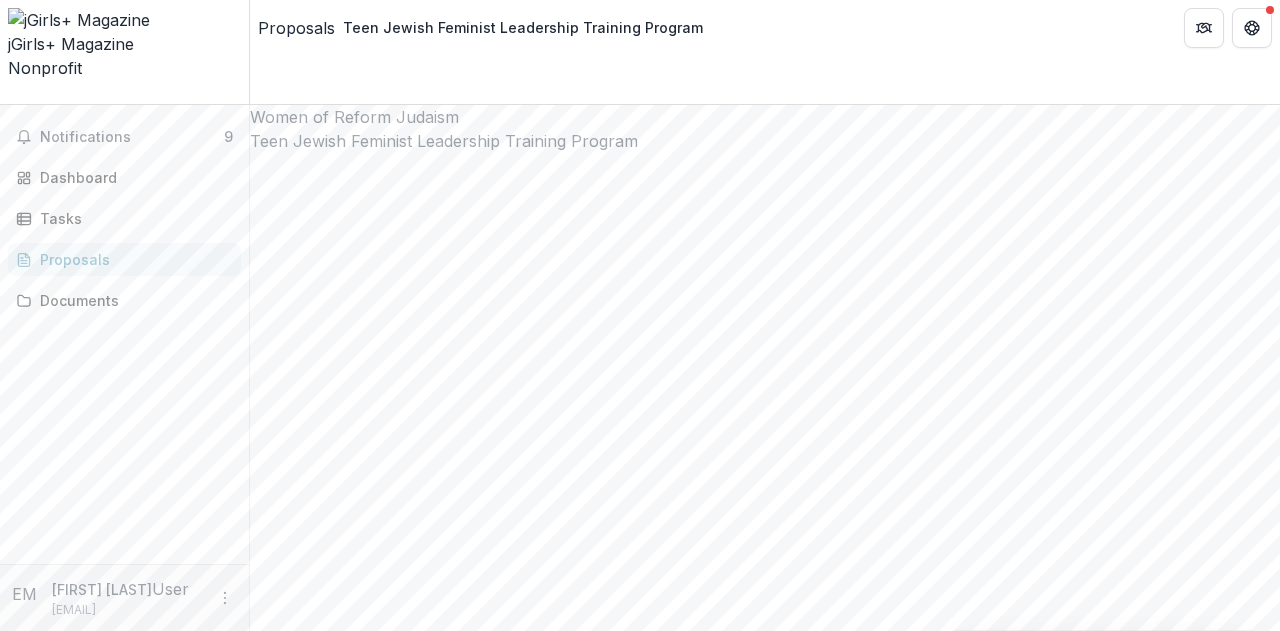 click on "Proposals" at bounding box center (132, 259) 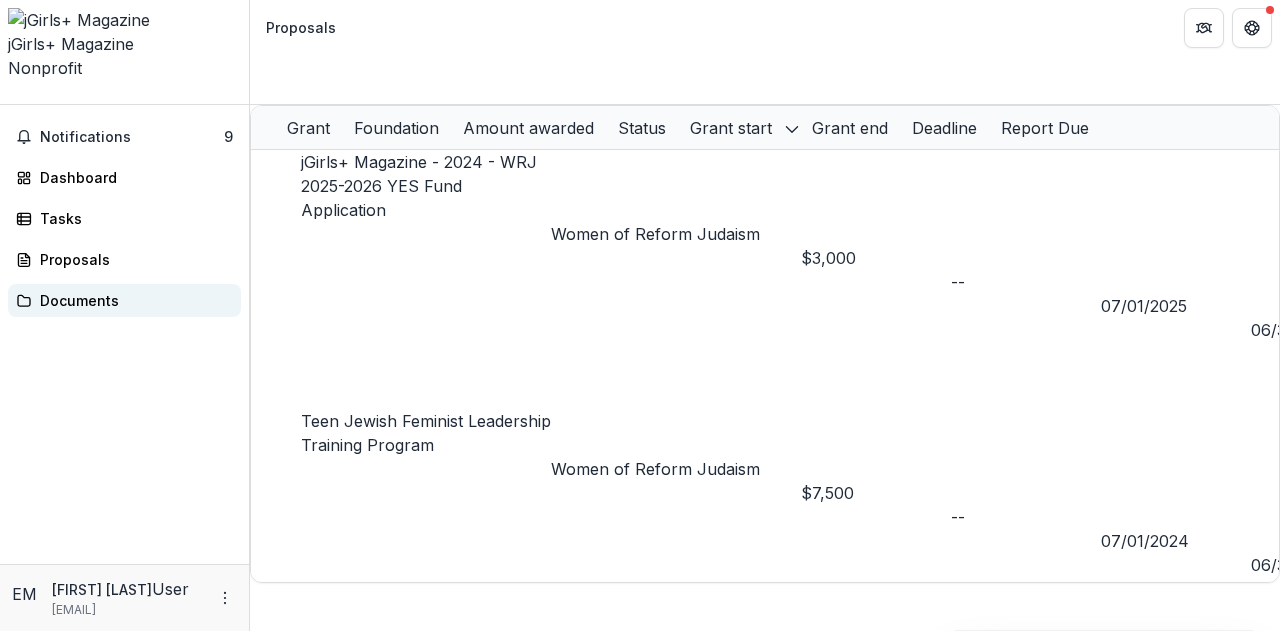 click on "Documents" at bounding box center [124, 300] 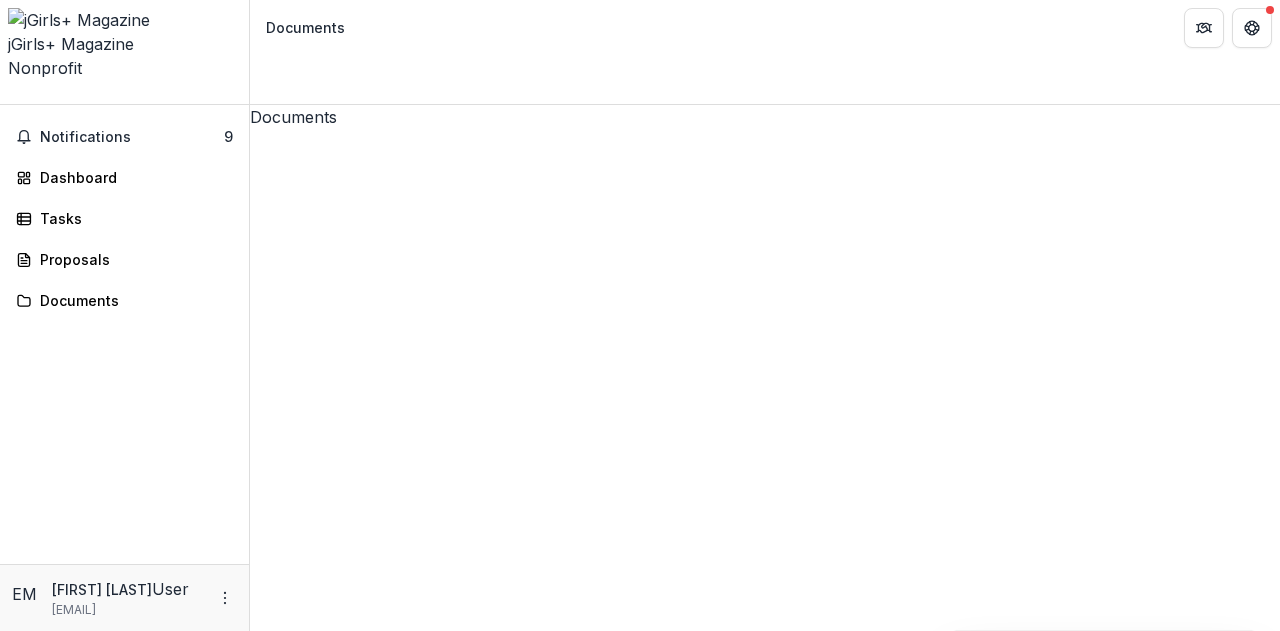 click 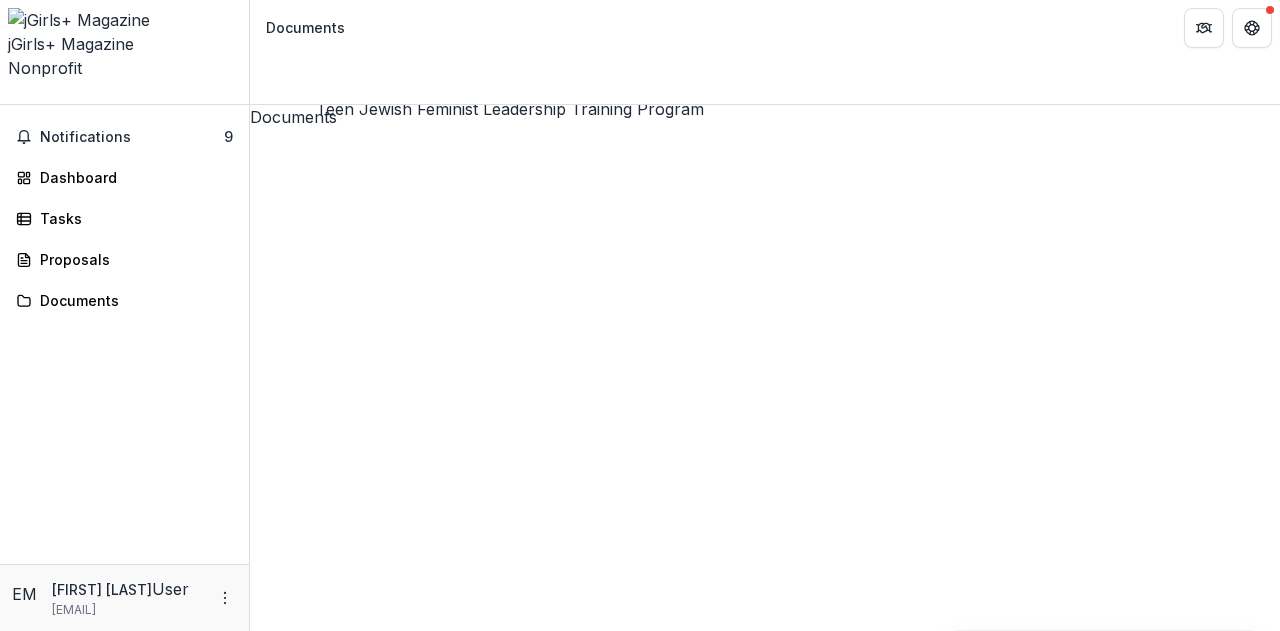 click on "Teen Jewish Feminist Leadership Training Program" at bounding box center (444, 1187) 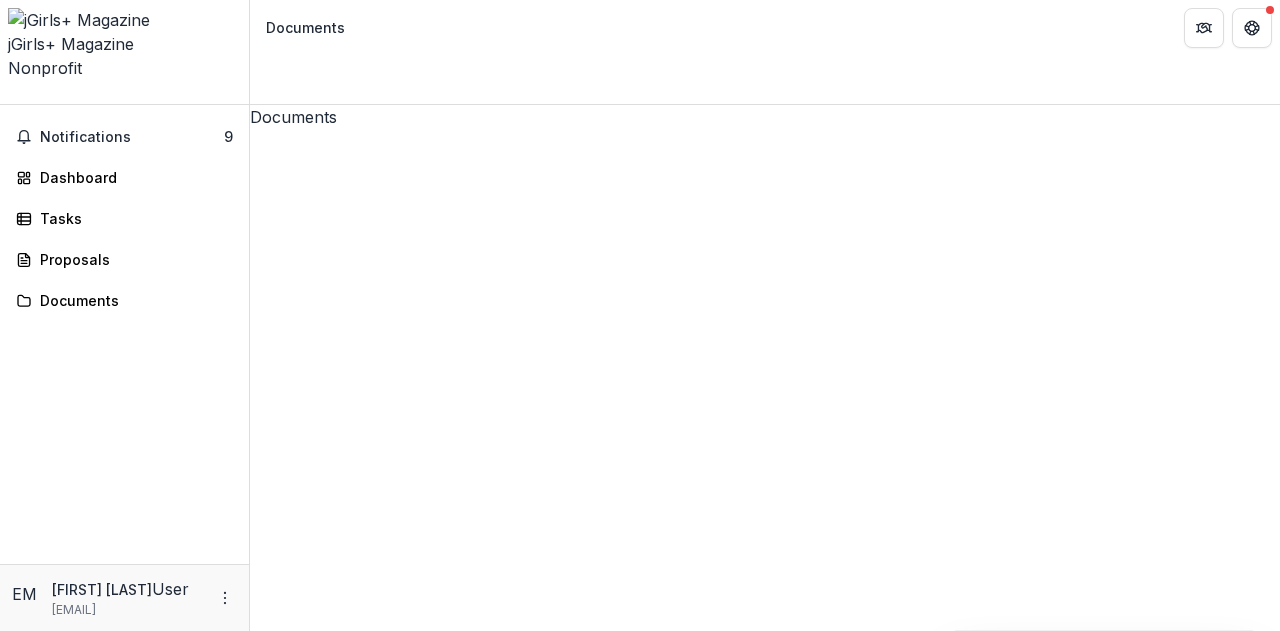 click on "Teen Jewish Feminist Leadership Training Program" at bounding box center (444, 1187) 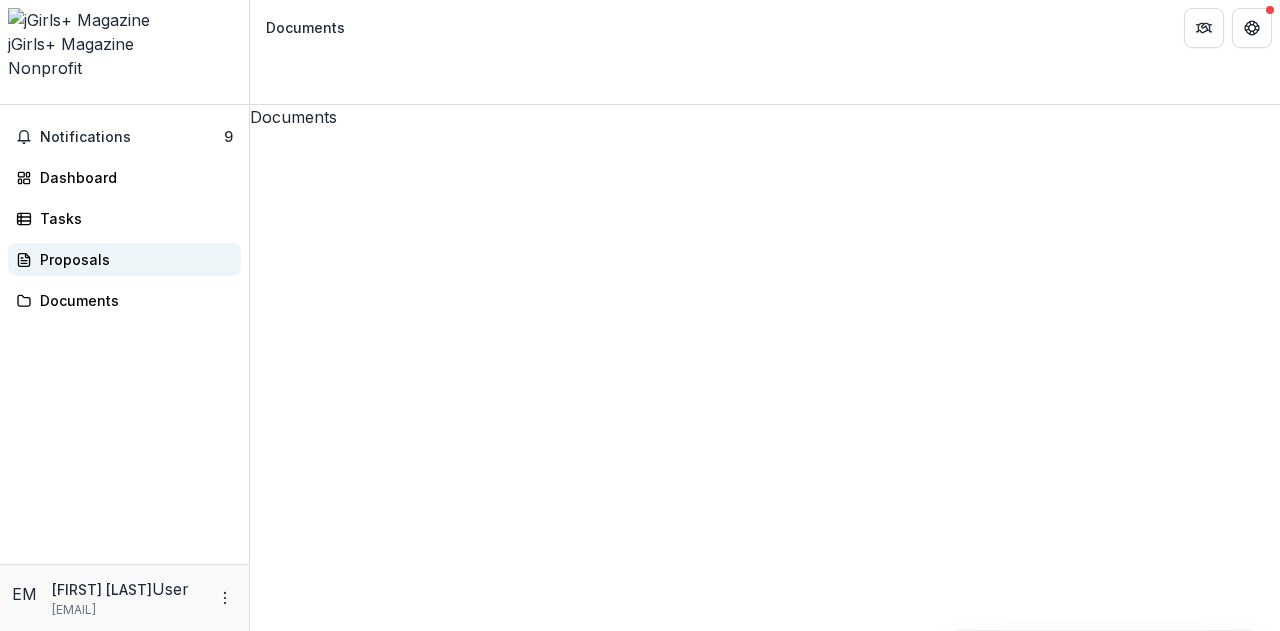 click on "Proposals" at bounding box center [132, 259] 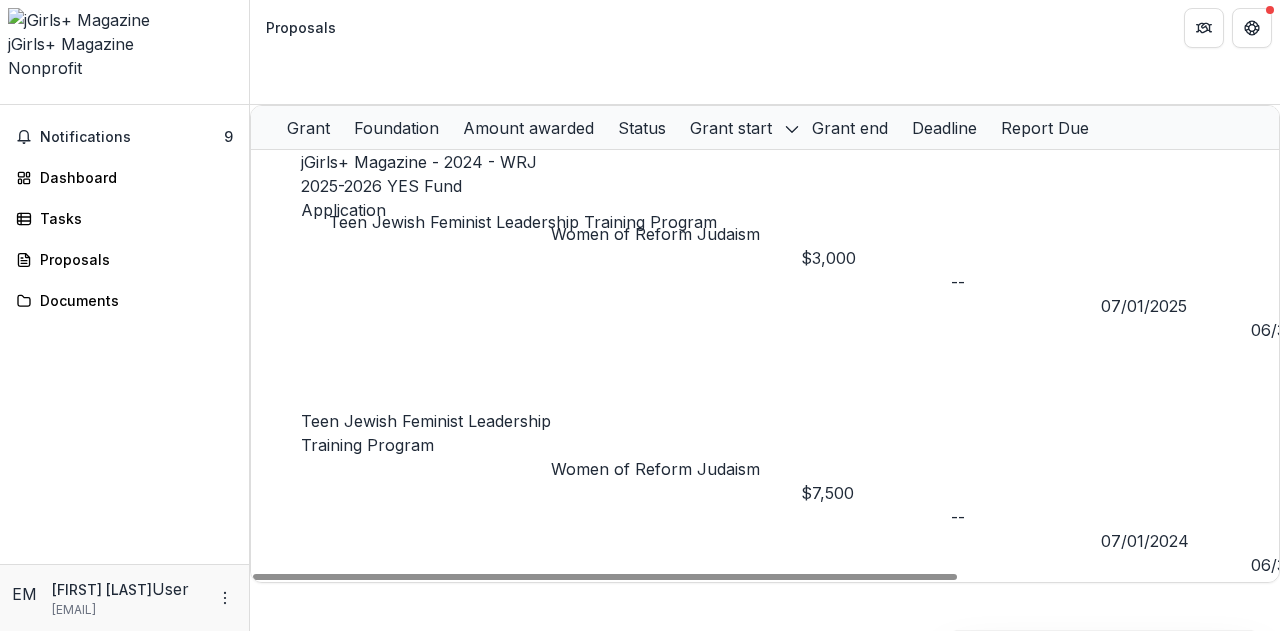 click on "Teen Jewish Feminist Leadership Training Program" at bounding box center [426, 433] 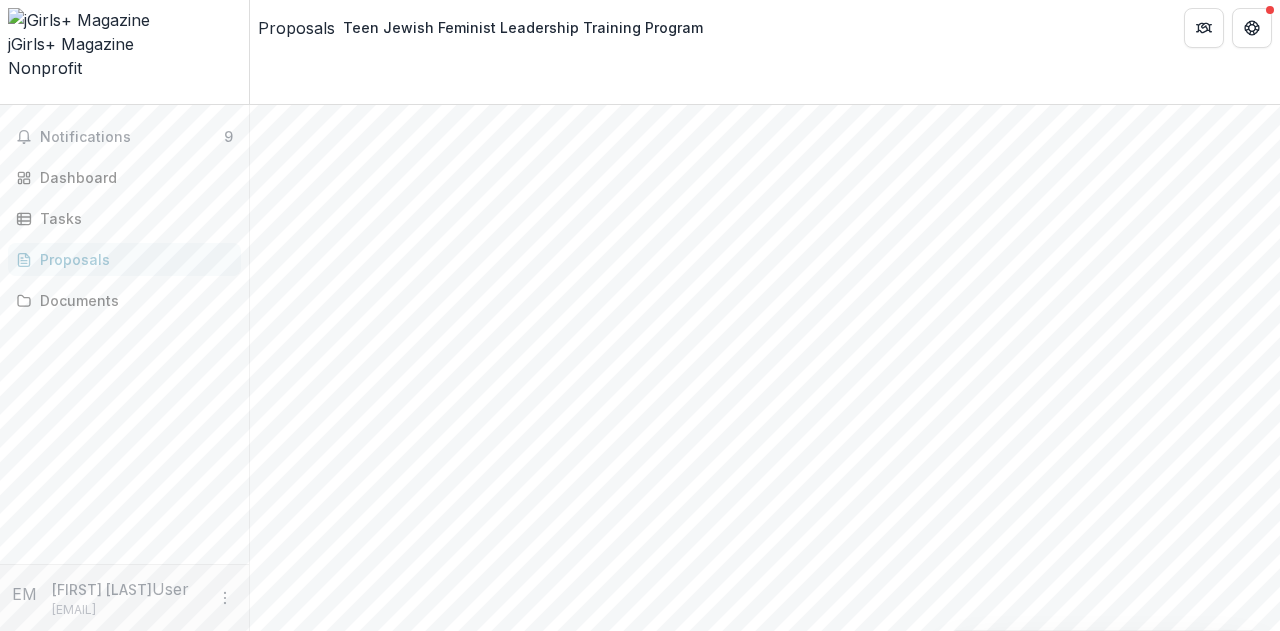 scroll, scrollTop: 0, scrollLeft: 0, axis: both 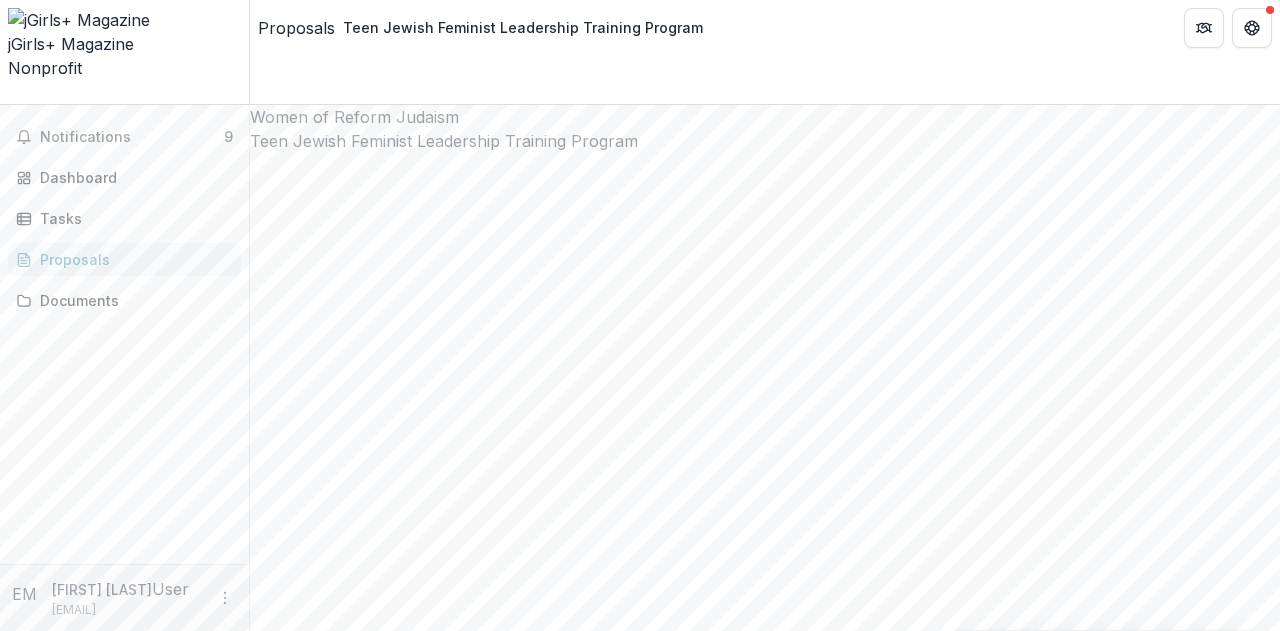 click on "WRJ 2024-2025 Grant Agreement" at bounding box center (710, 3361) 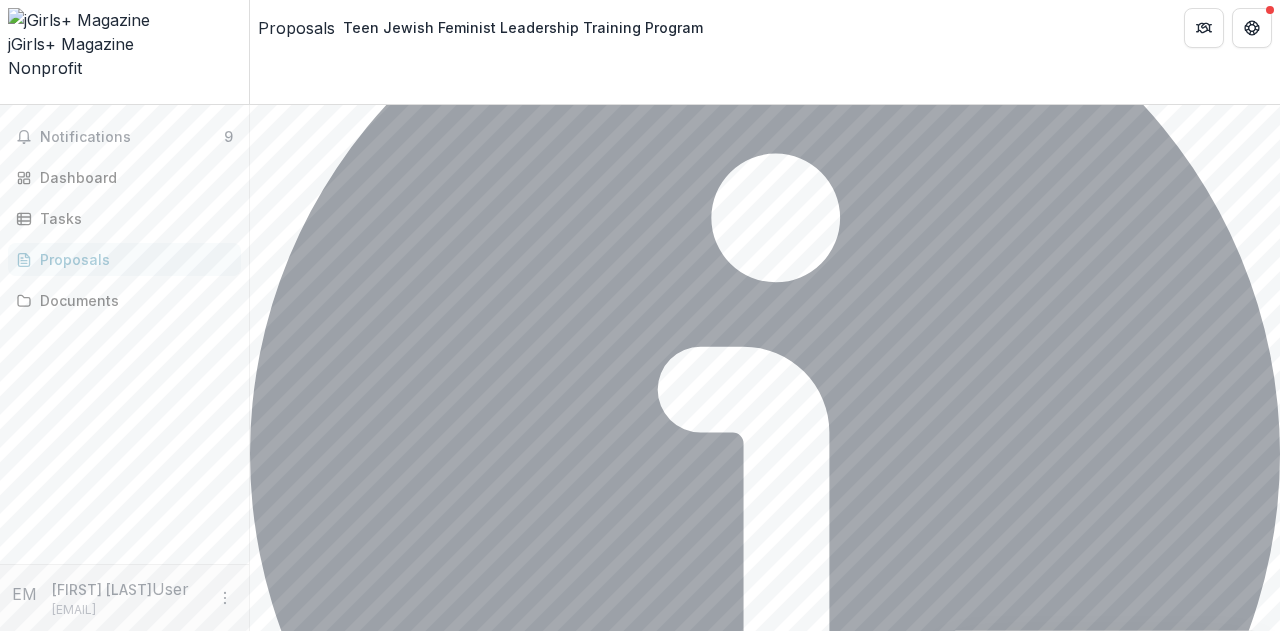 scroll, scrollTop: 3536, scrollLeft: 0, axis: vertical 